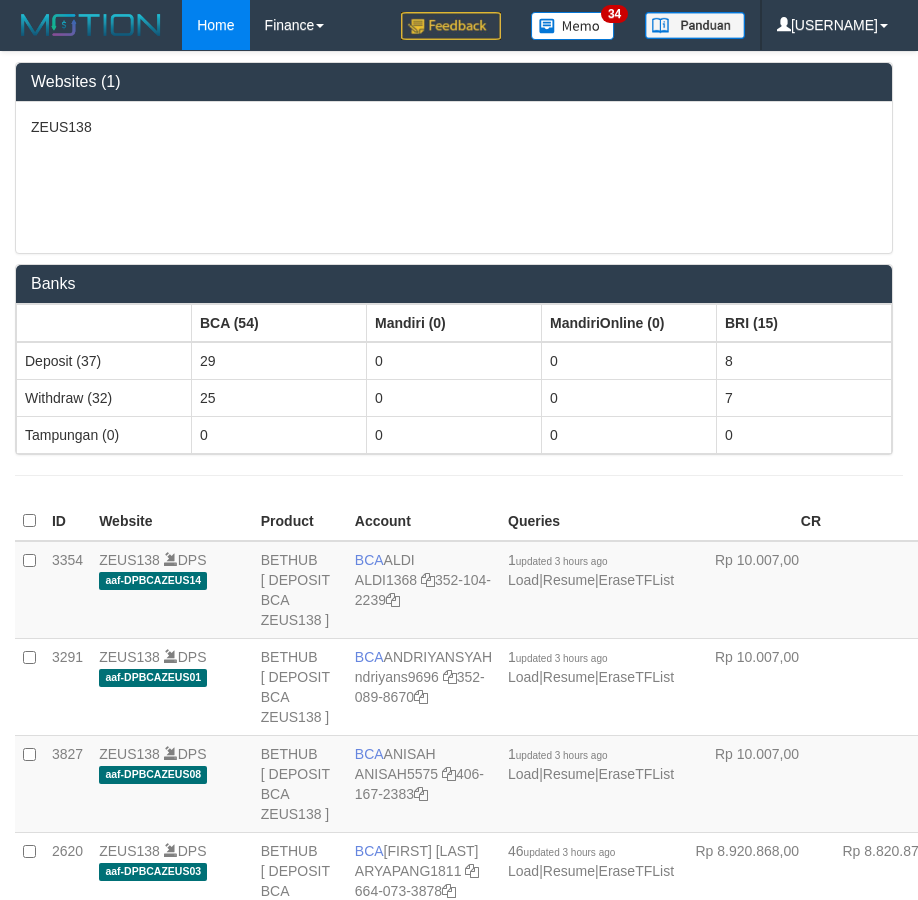 scroll, scrollTop: 3877, scrollLeft: 46, axis: both 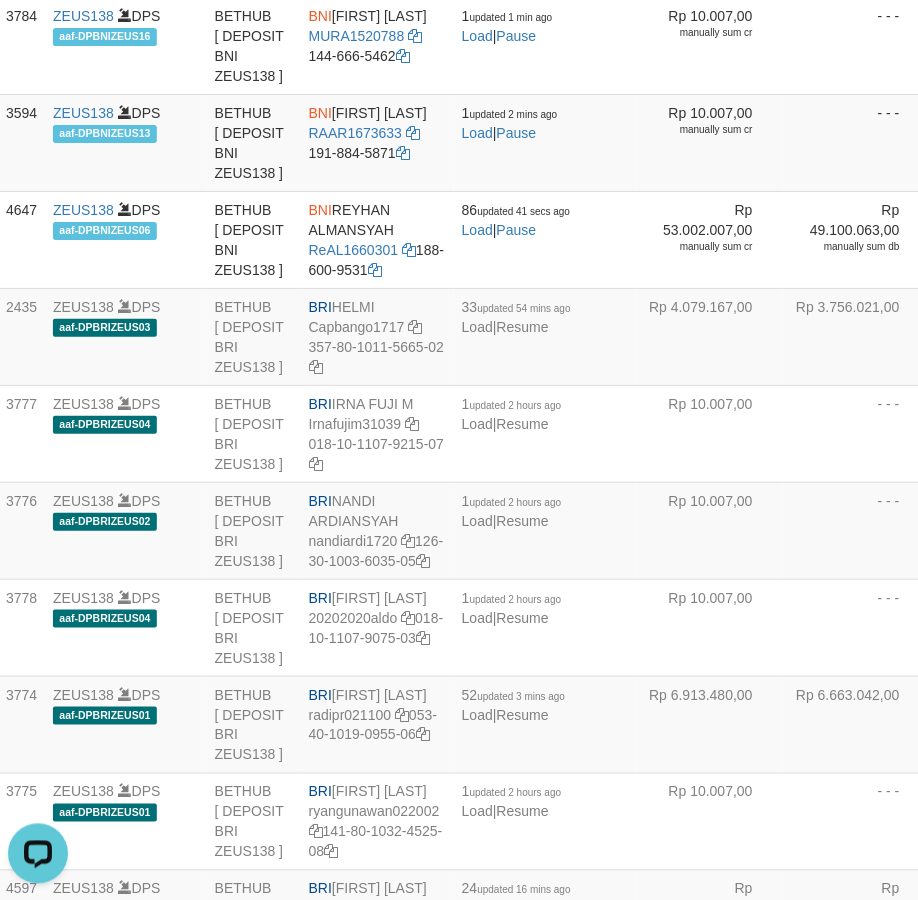 click on "BNI
[LAST]
[USERNAME]
[PHONE]" at bounding box center [377, -149] 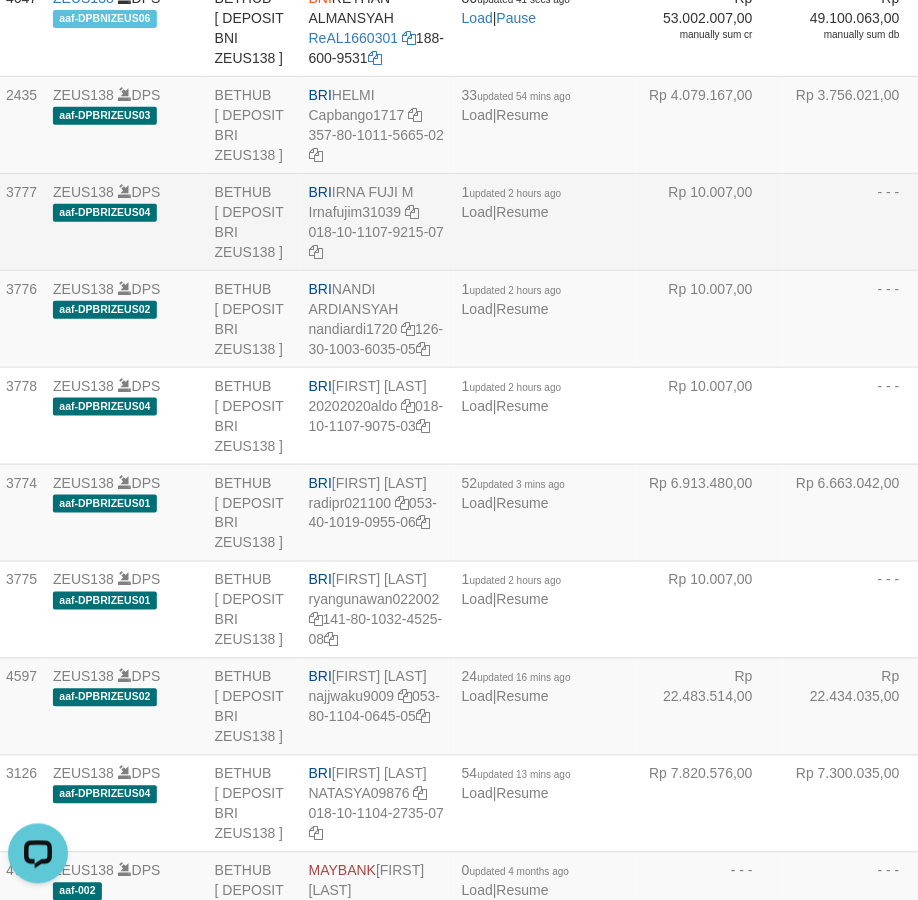 scroll, scrollTop: 3930, scrollLeft: 46, axis: both 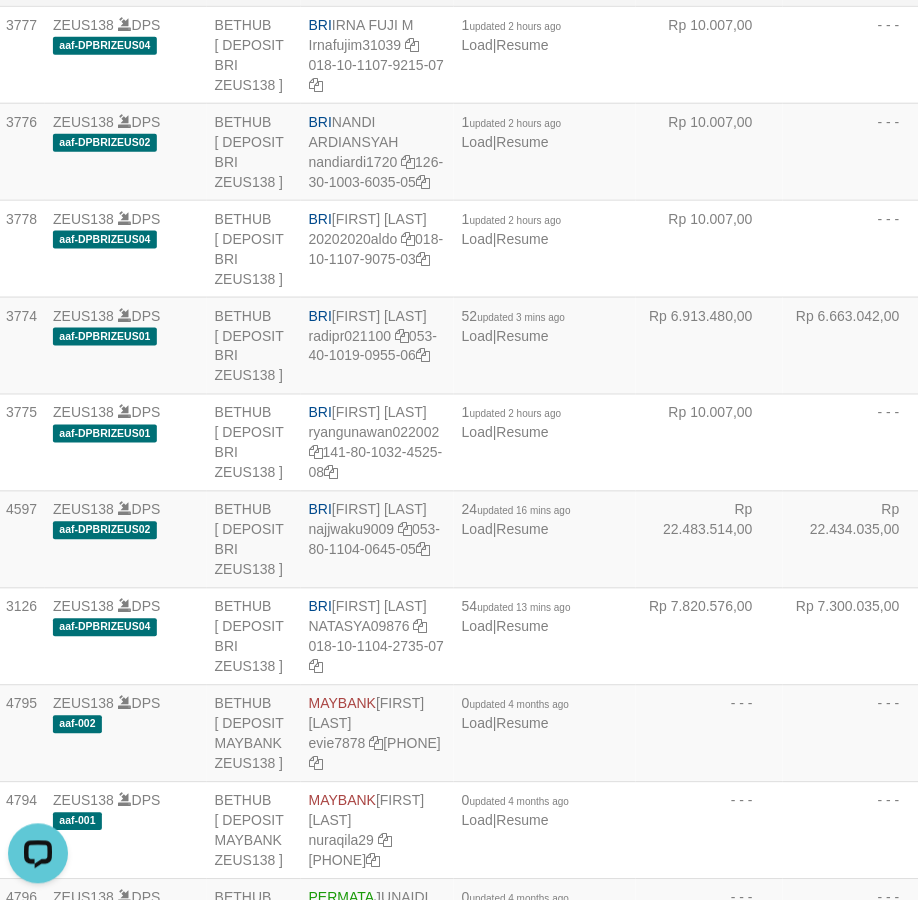 click on "BRI" at bounding box center (320, -72) 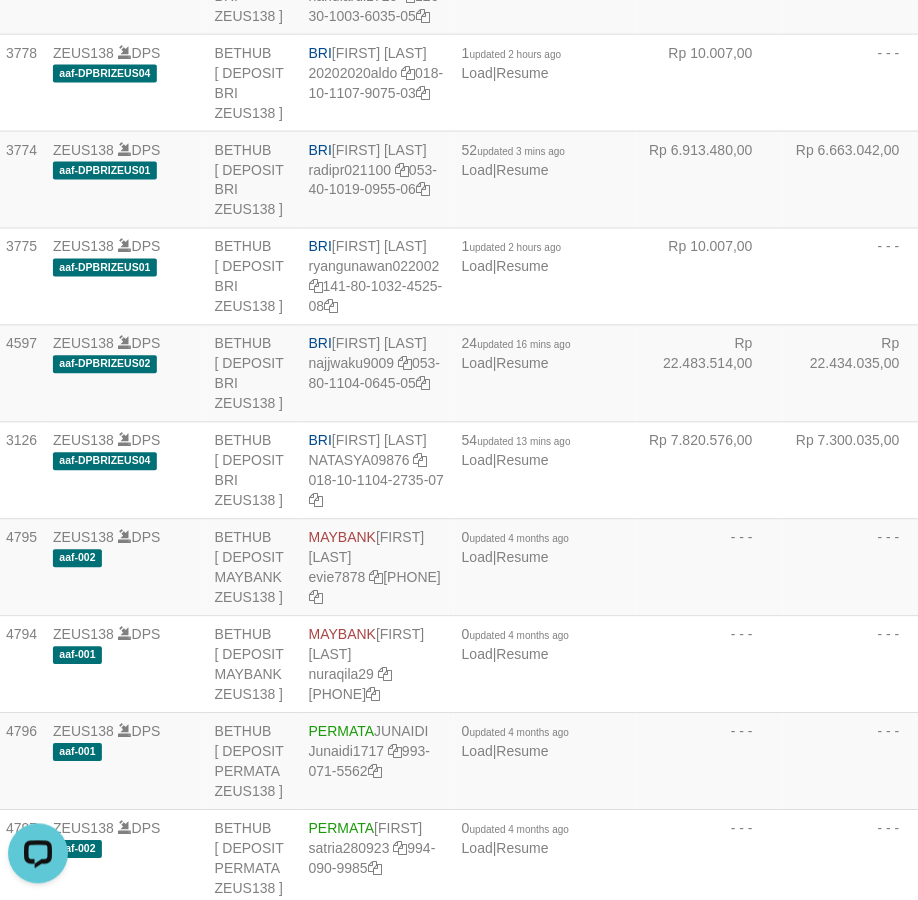 scroll, scrollTop: 1323, scrollLeft: 46, axis: both 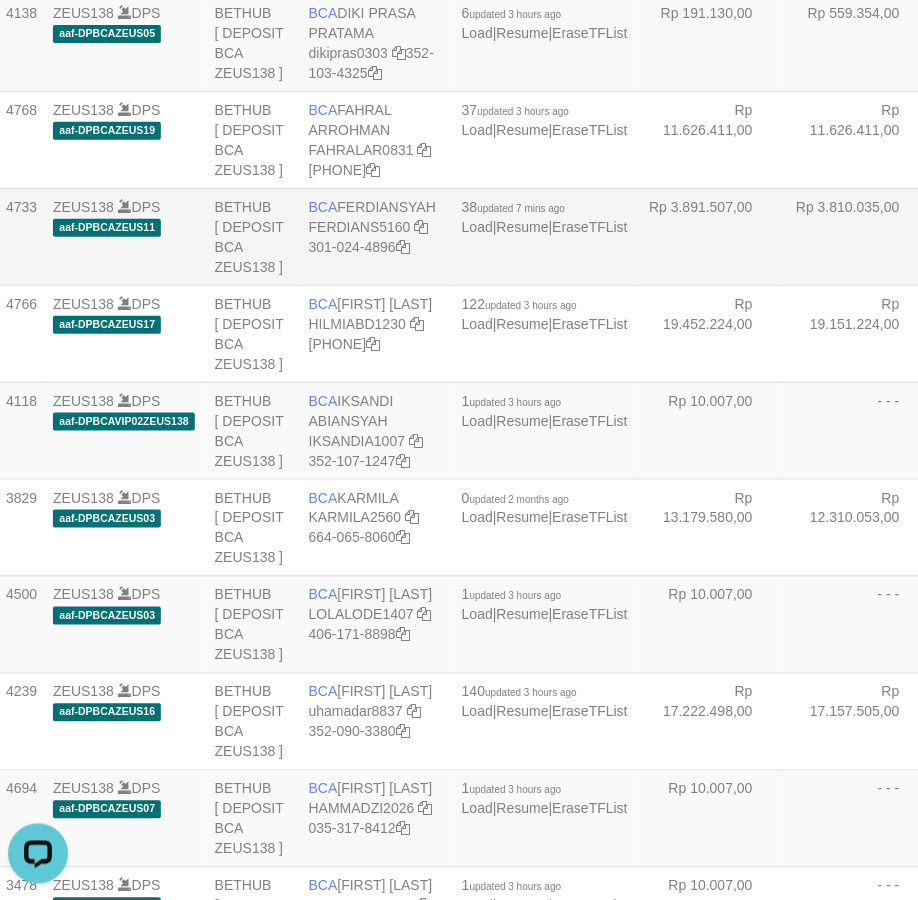 click on "BCA
FERDIANSYAH
FERDIANS5160
301-024-4896" at bounding box center (377, 236) 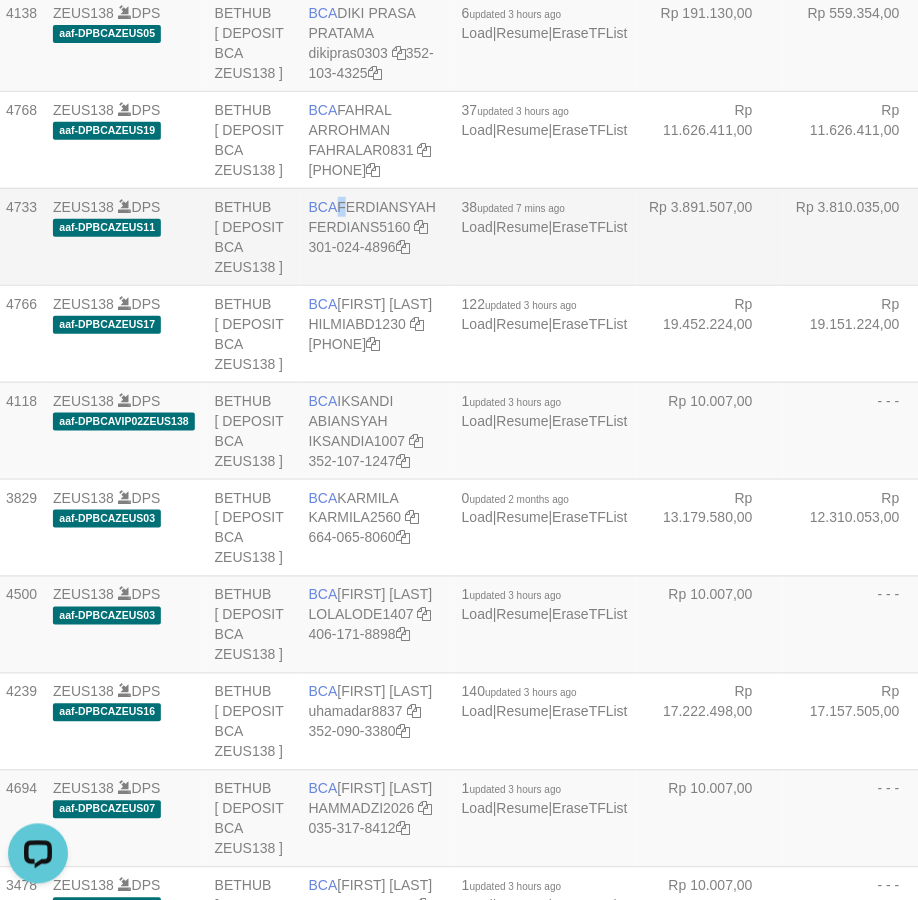 click on "BCA
FERDIANSYAH
FERDIANS5160
301-024-4896" at bounding box center (377, 236) 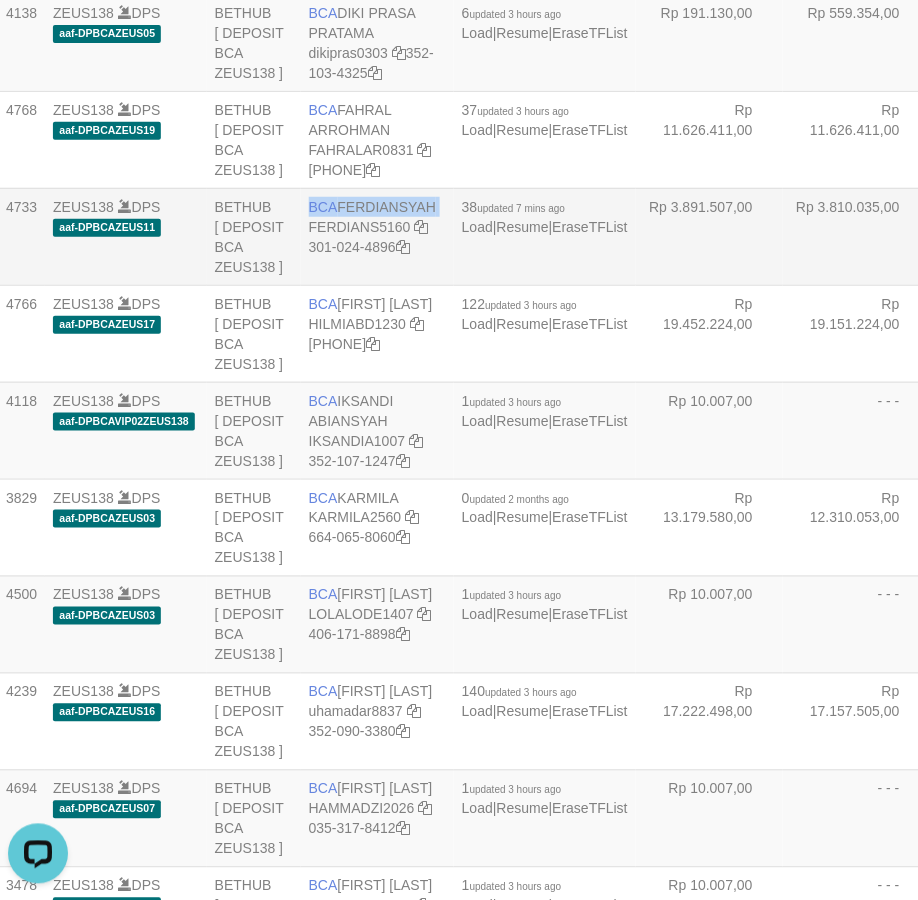 click on "BCA
FERDIANSYAH
FERDIANS5160
301-024-4896" at bounding box center [377, 236] 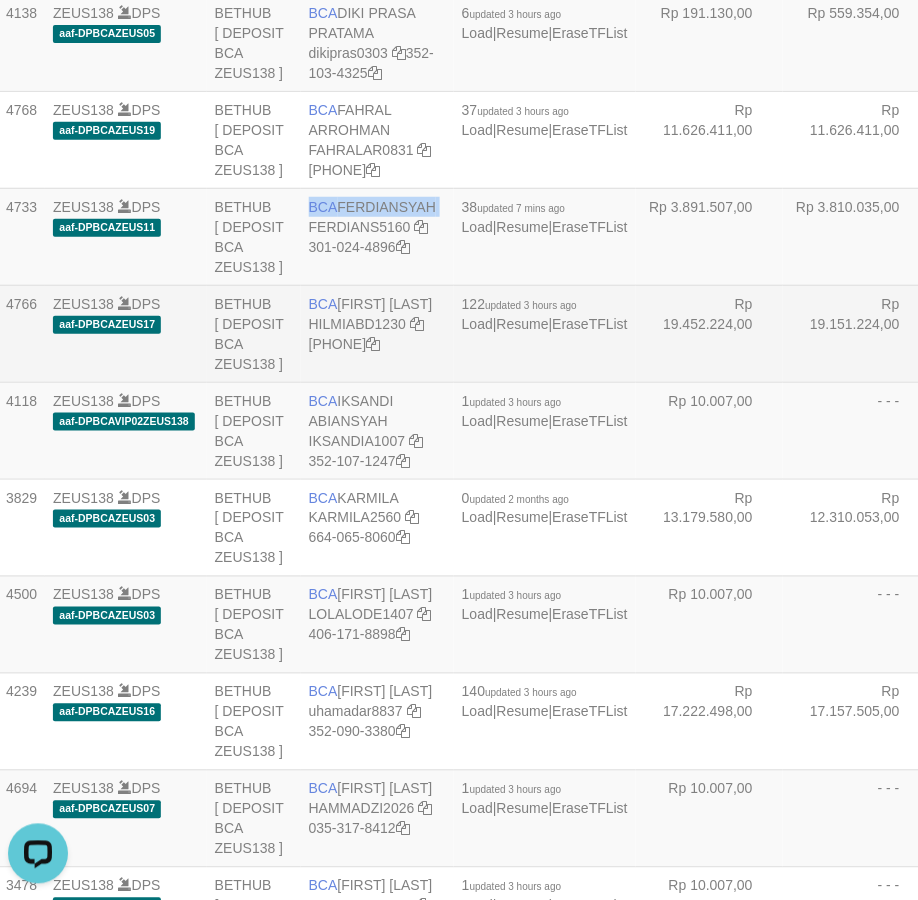 copy on "BCA
FERDIANSYAH" 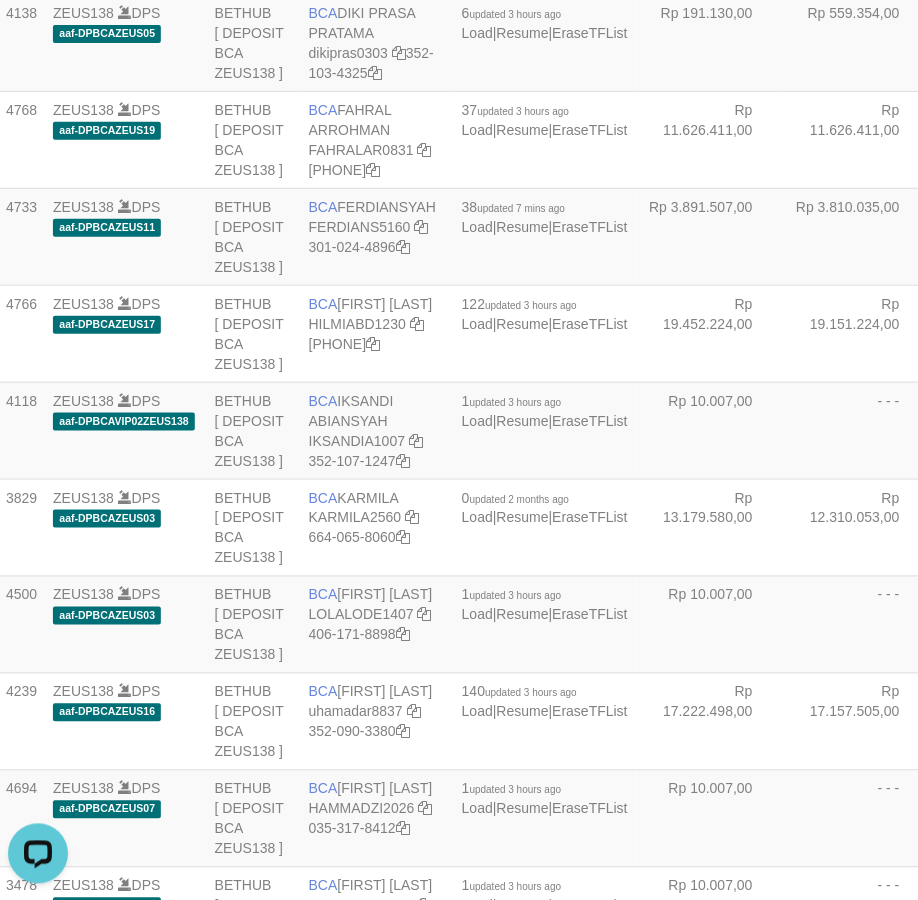 scroll, scrollTop: 2496, scrollLeft: 46, axis: both 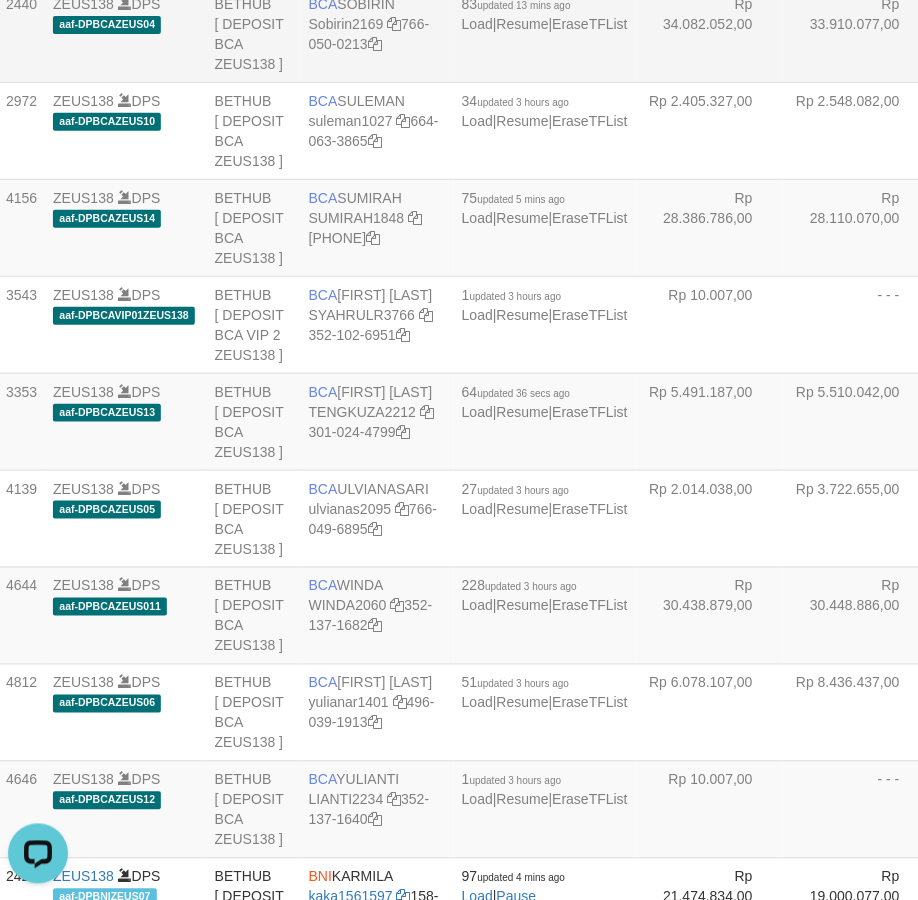click on "BCA
[LAST]
[USERNAME]
[PHONE]" at bounding box center (377, 33) 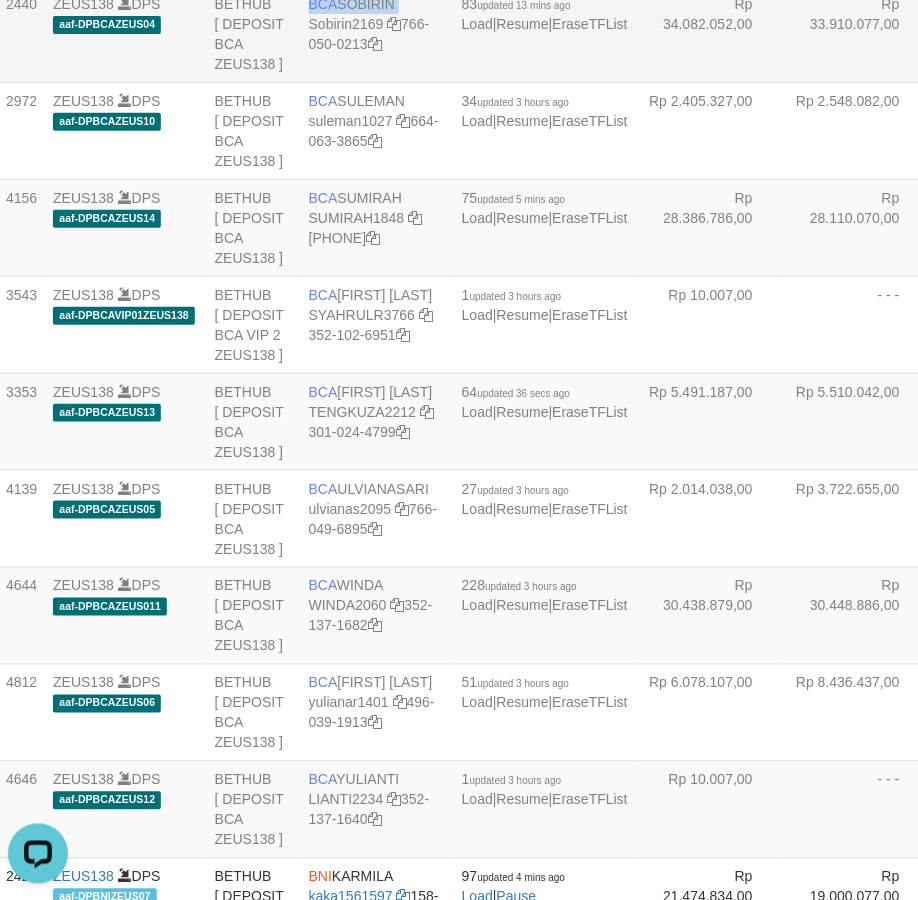 click on "BCA
[LAST]
[USERNAME]
[PHONE]" at bounding box center [377, 33] 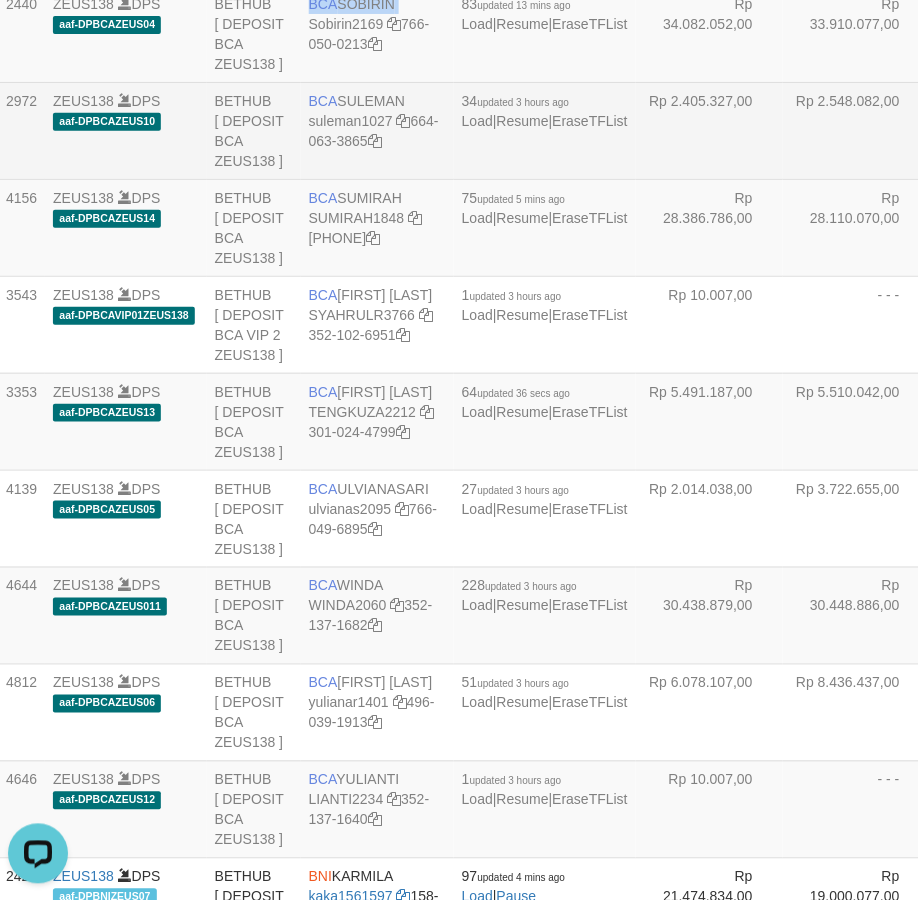 copy on "BCA
SOBIRIN" 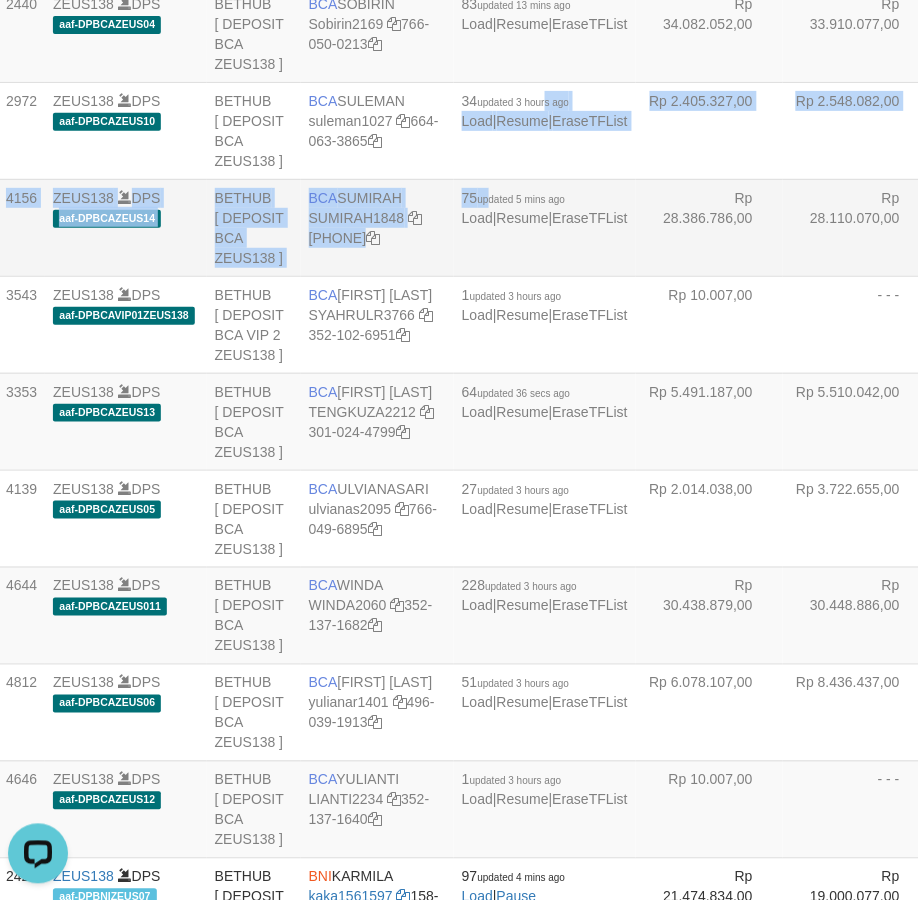 drag, startPoint x: 475, startPoint y: 545, endPoint x: 485, endPoint y: 626, distance: 81.61495 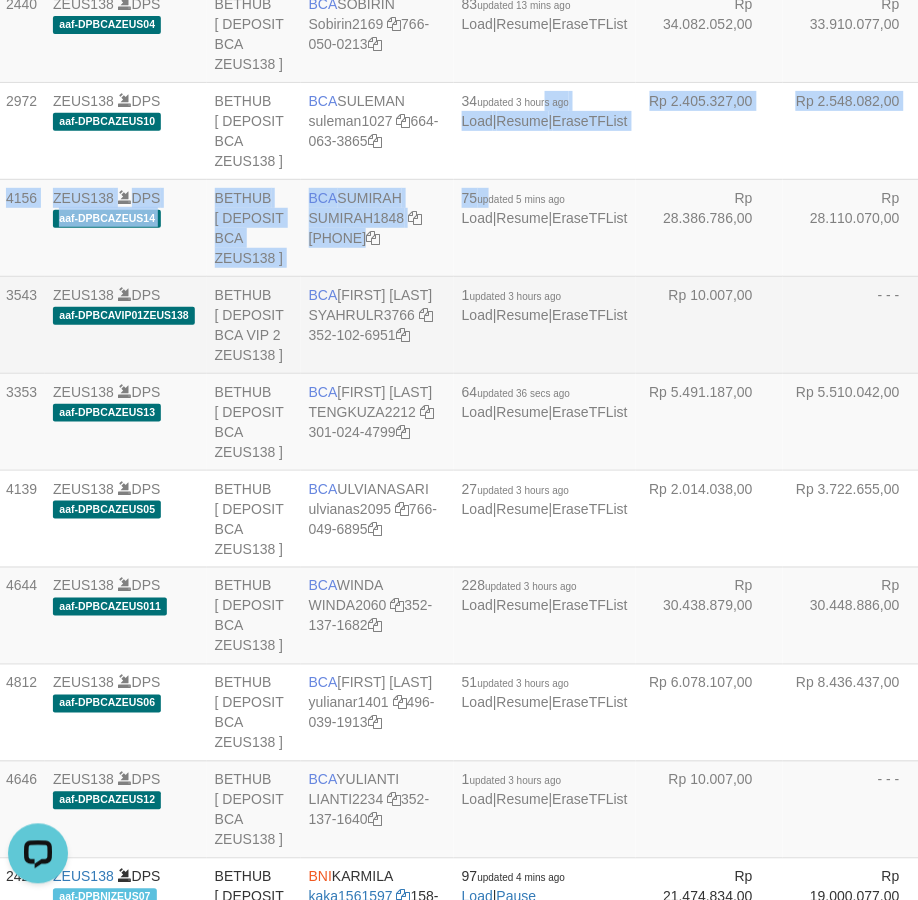 click on "Rp 10.007,00" at bounding box center [709, 324] 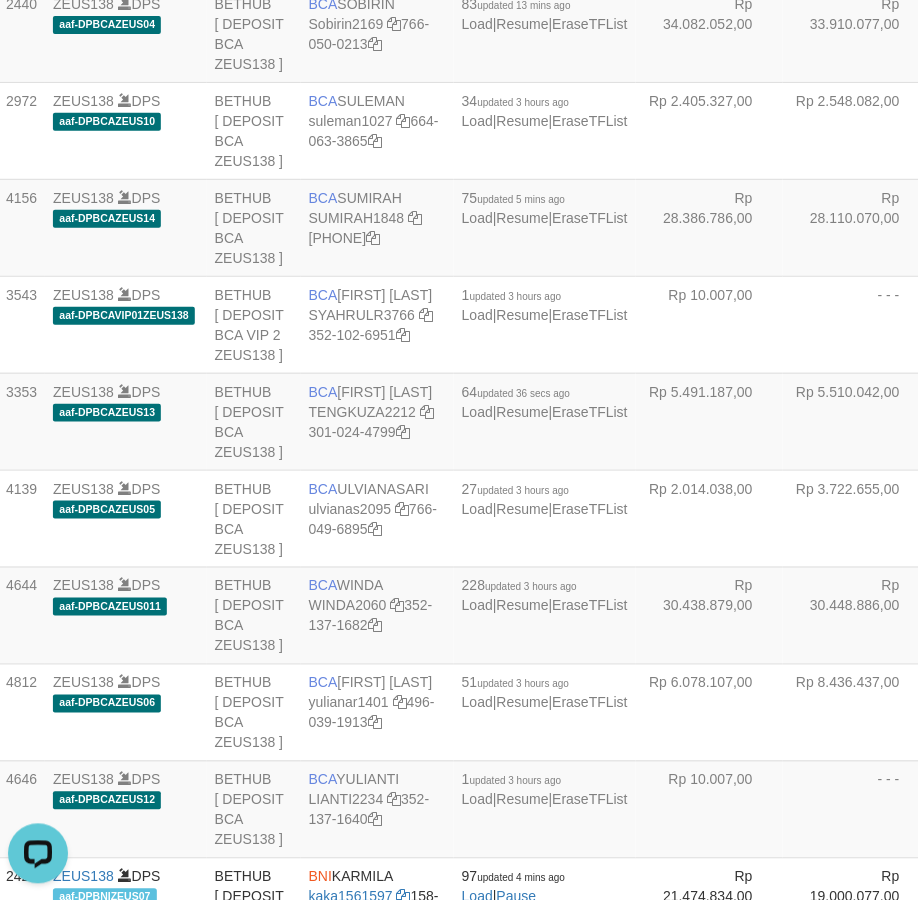 scroll, scrollTop: 3551, scrollLeft: 46, axis: both 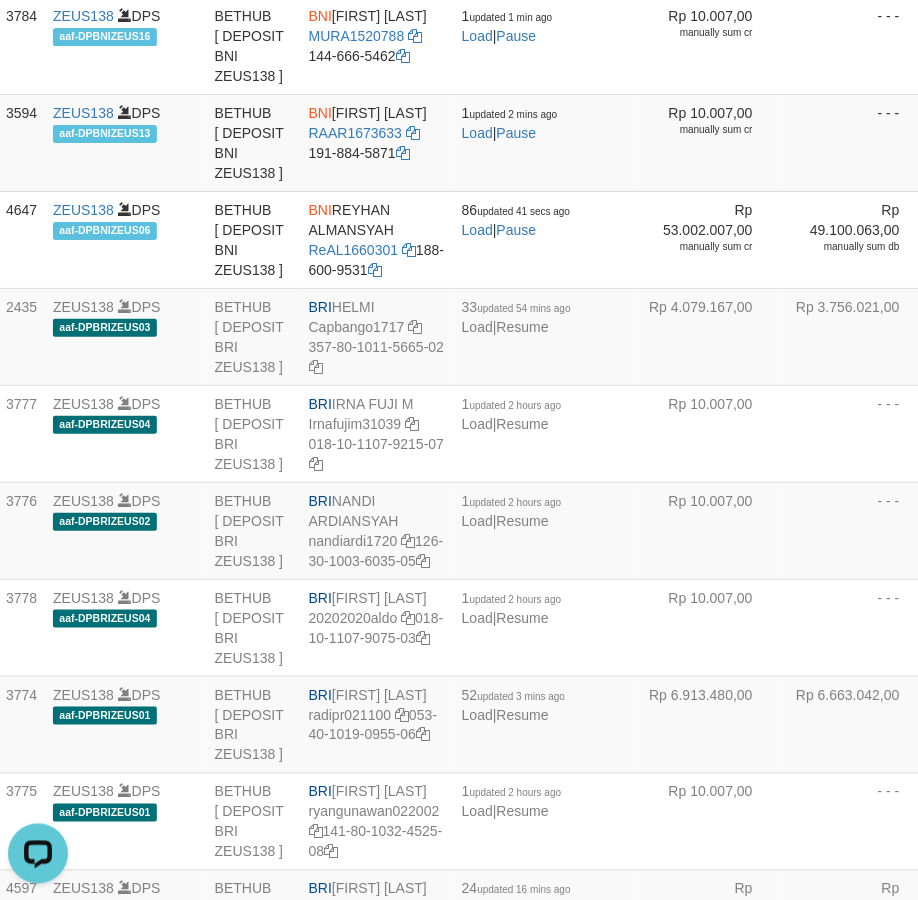 click on "BNI
[LAST]
[USERNAME]
[PHONE]" at bounding box center [377, -149] 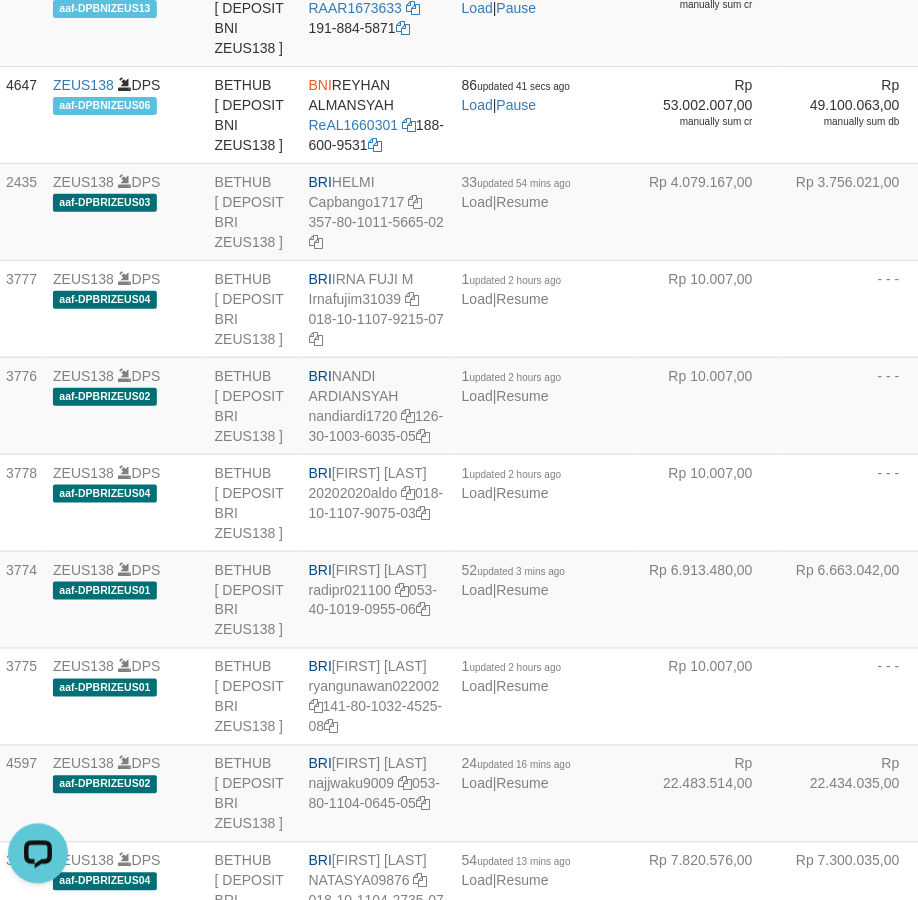 scroll, scrollTop: 4426, scrollLeft: 46, axis: both 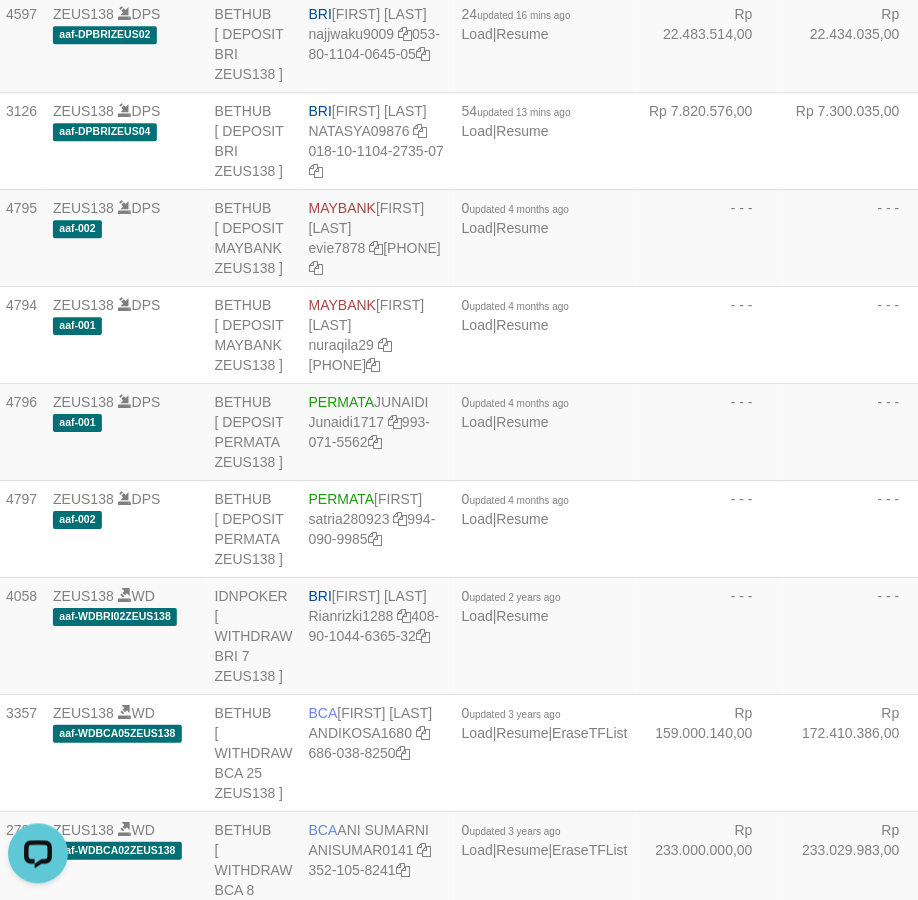click on "BRI" at bounding box center (320, -180) 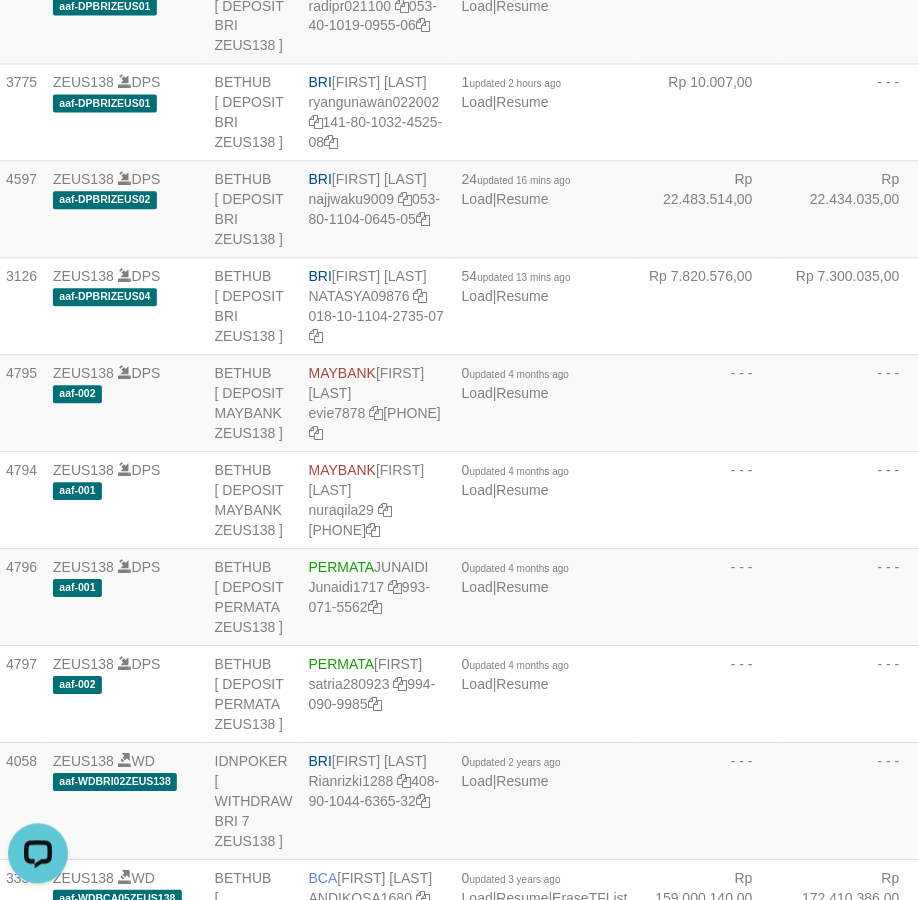scroll, scrollTop: 4218, scrollLeft: 46, axis: both 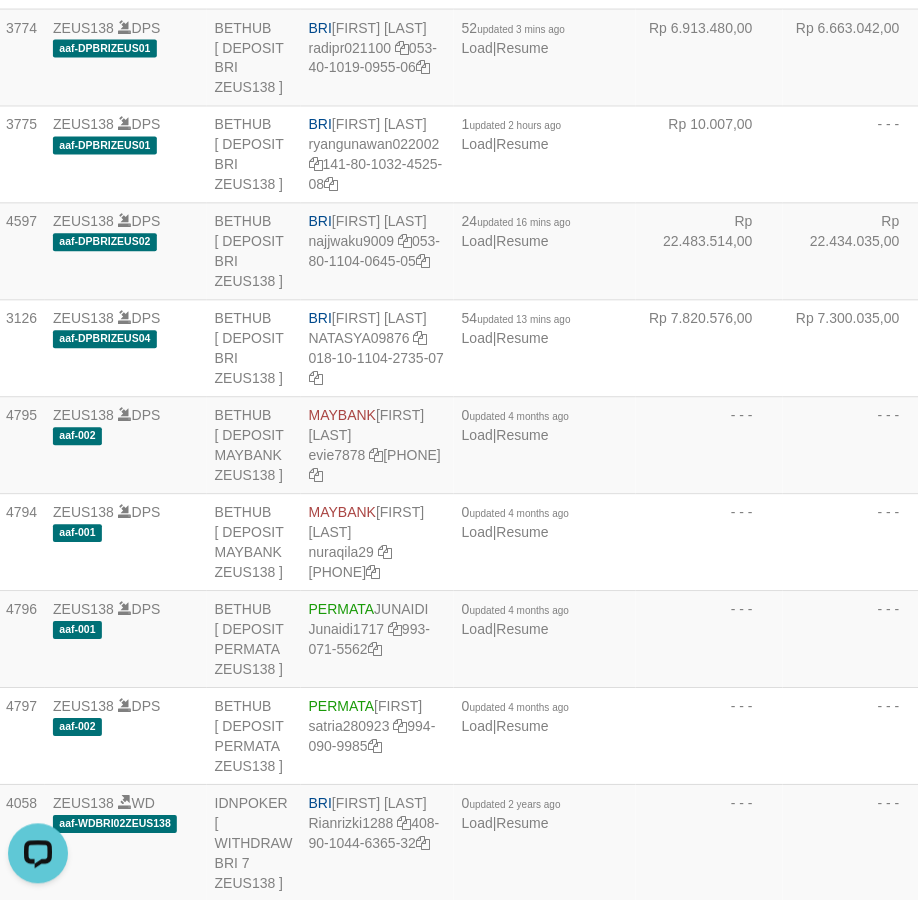 click on "BRI" at bounding box center [320, -360] 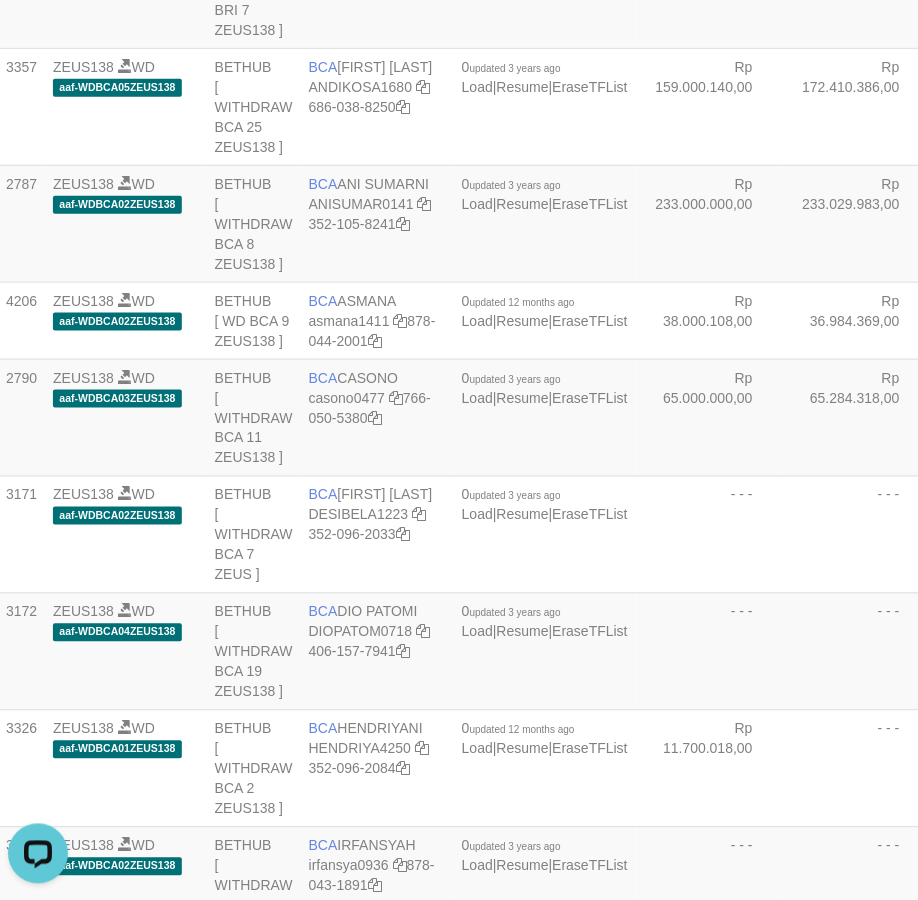 scroll, scrollTop: 3997, scrollLeft: 46, axis: both 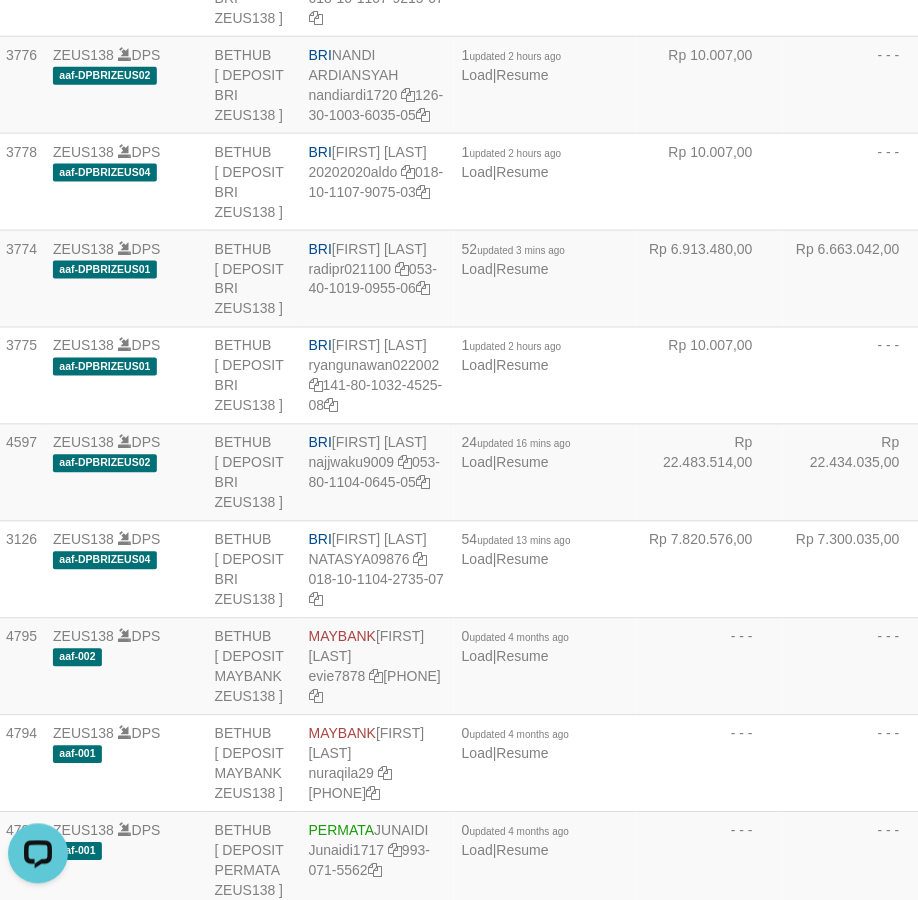 click on "BRI
HELMI
Capbango1717
357-80-1011-5665-02" at bounding box center (377, -110) 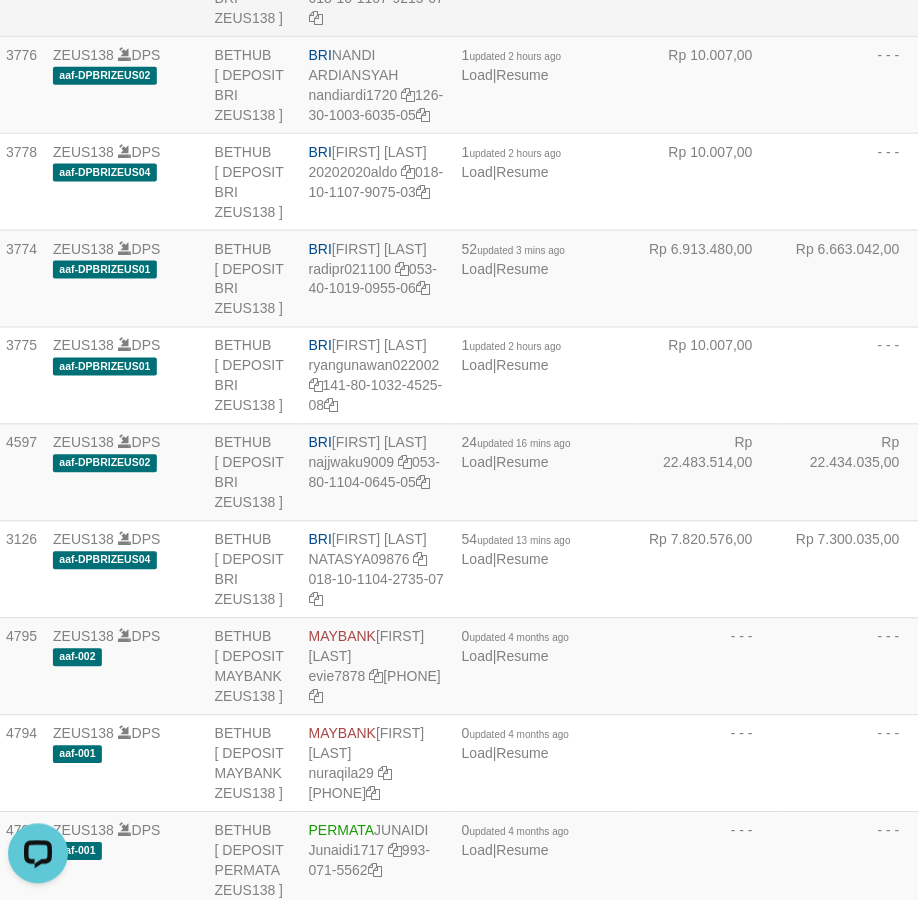 copy on "BRI
HELMI" 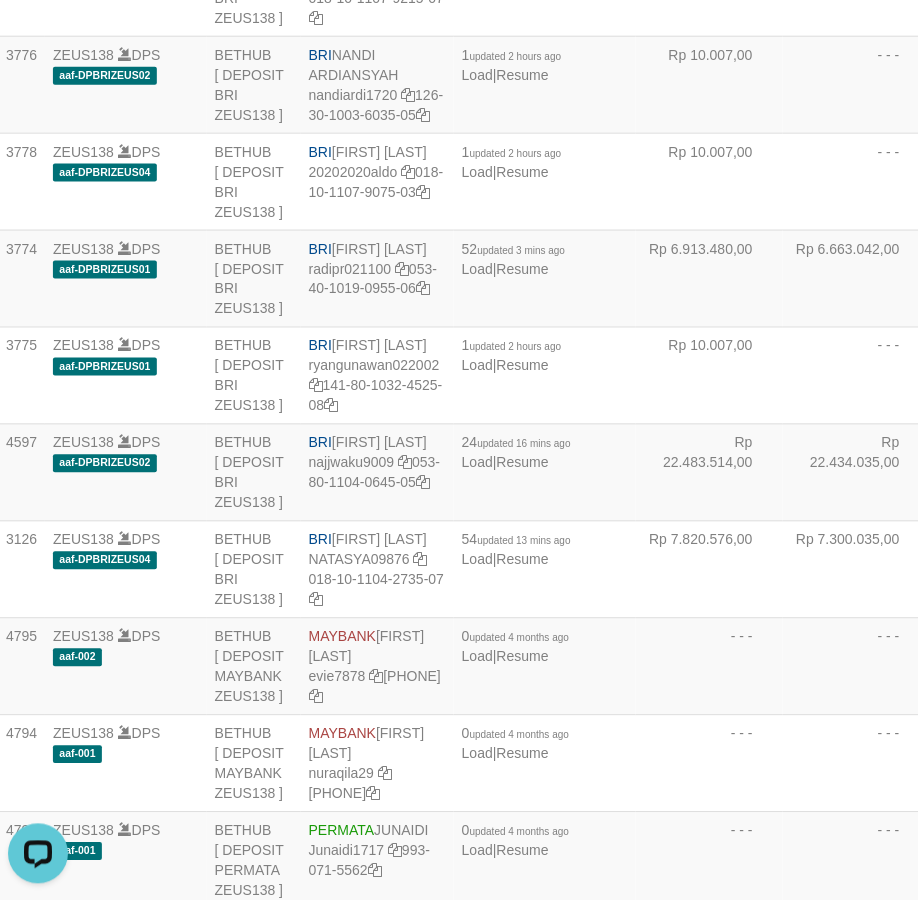 click on "BRI
HELMI
Capbango1717
357-80-1011-5665-02" at bounding box center [377, -110] 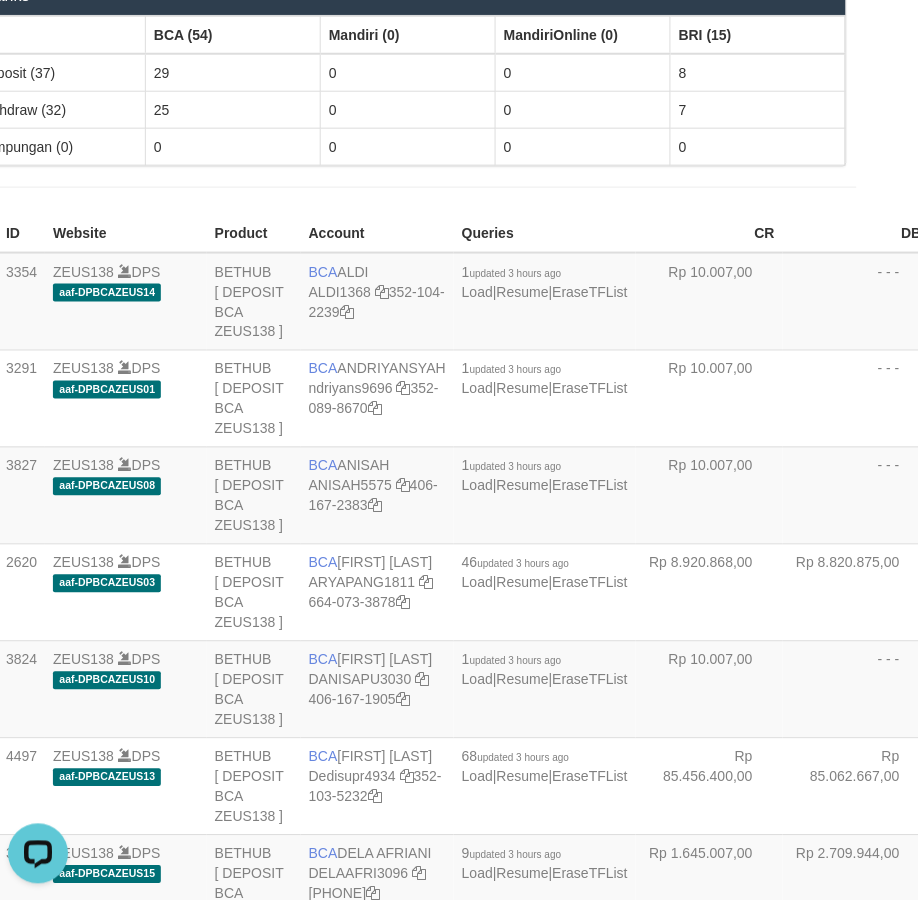 scroll, scrollTop: 2730, scrollLeft: 46, axis: both 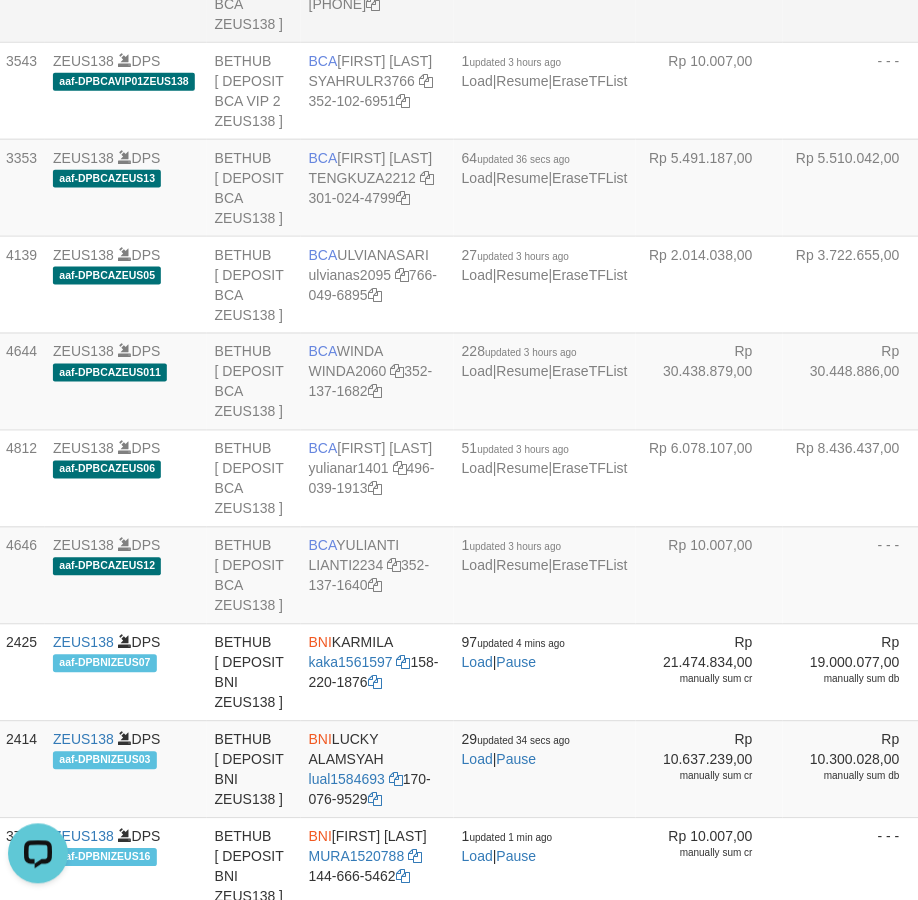 click on "BCA
[LAST]
[USERNAME]
[PHONE]" at bounding box center [377, -7] 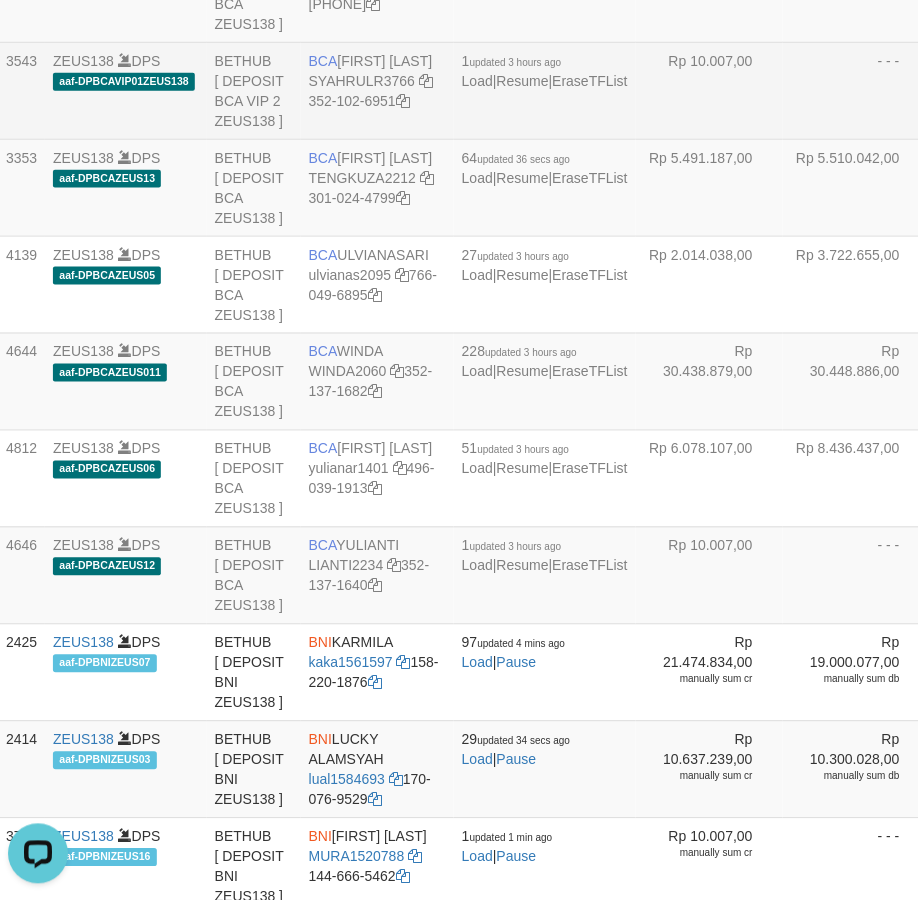 copy on "BCA
SUMIRAH" 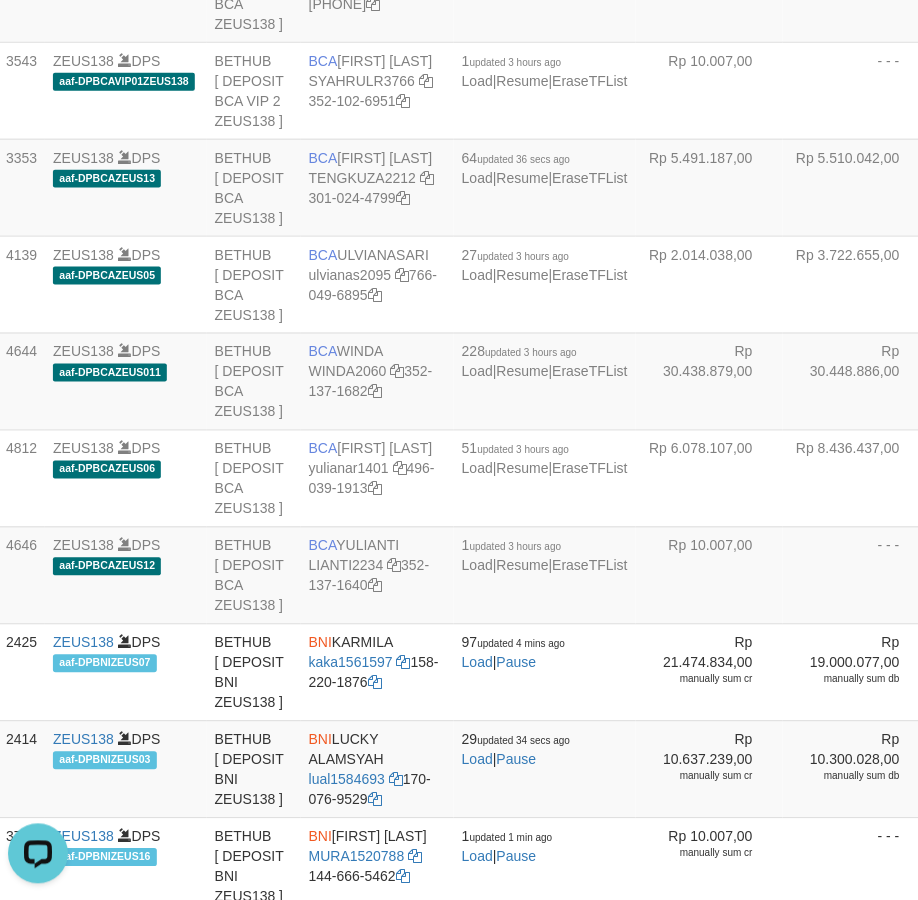 scroll, scrollTop: 4093, scrollLeft: 46, axis: both 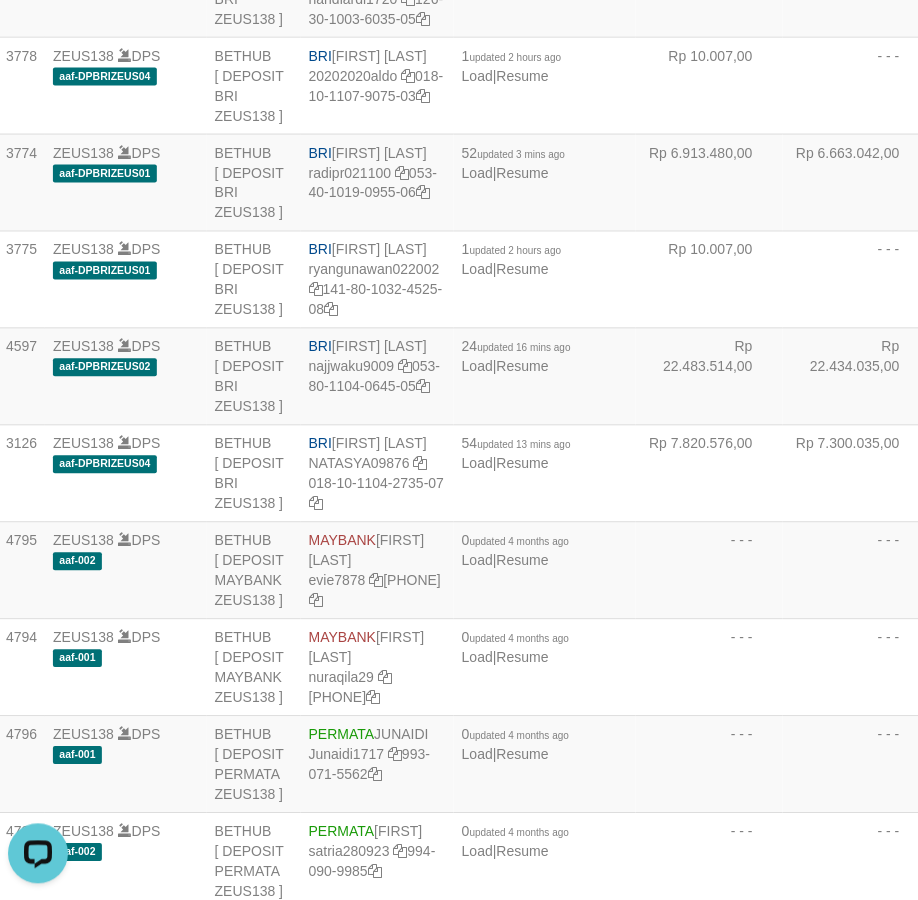 click on "BRI" at bounding box center (320, -138) 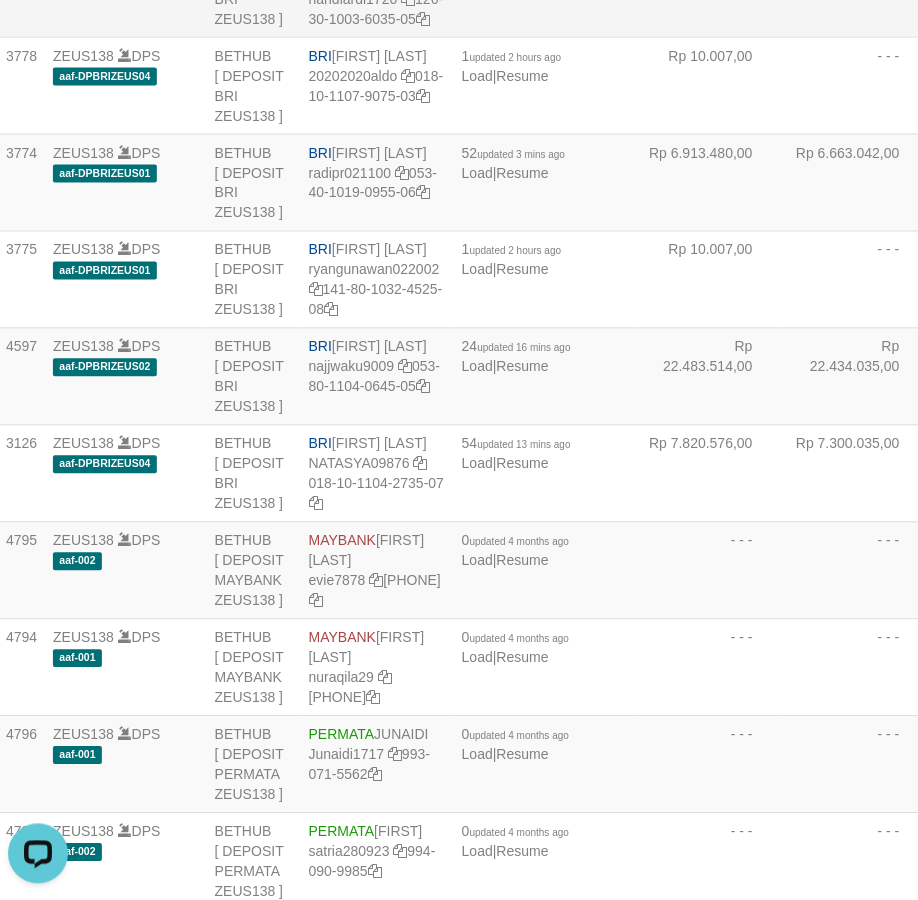 copy on "BRI
[FIRST] [LAST]" 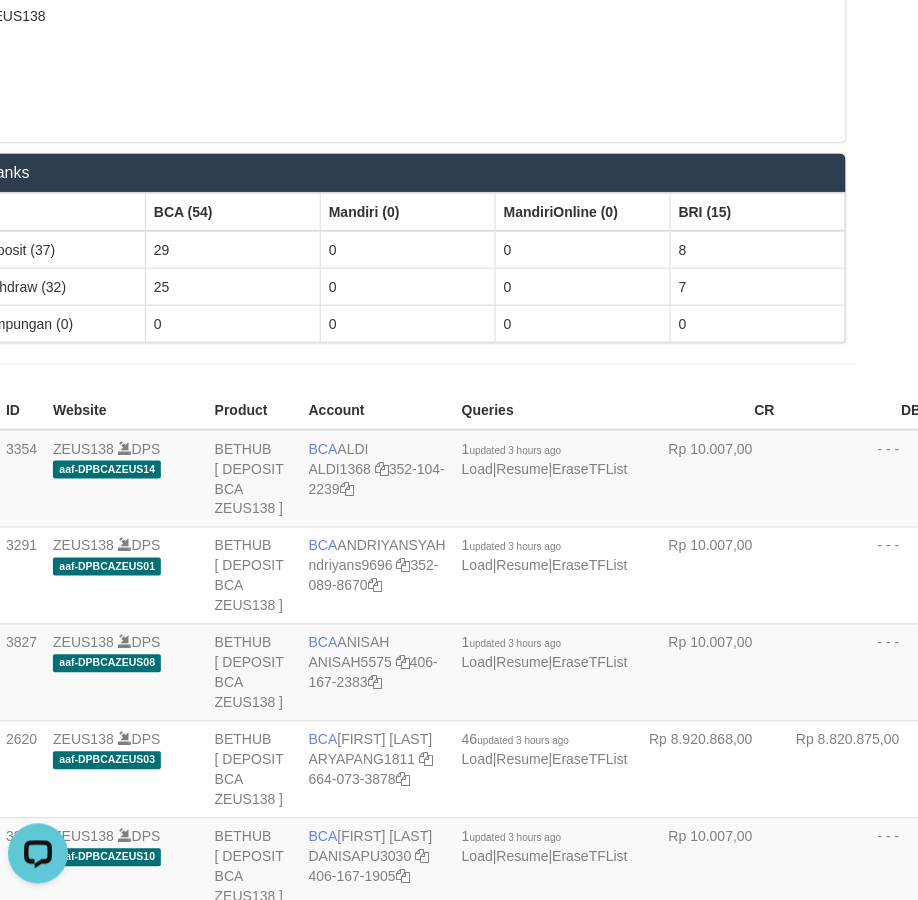 scroll, scrollTop: 972, scrollLeft: 46, axis: both 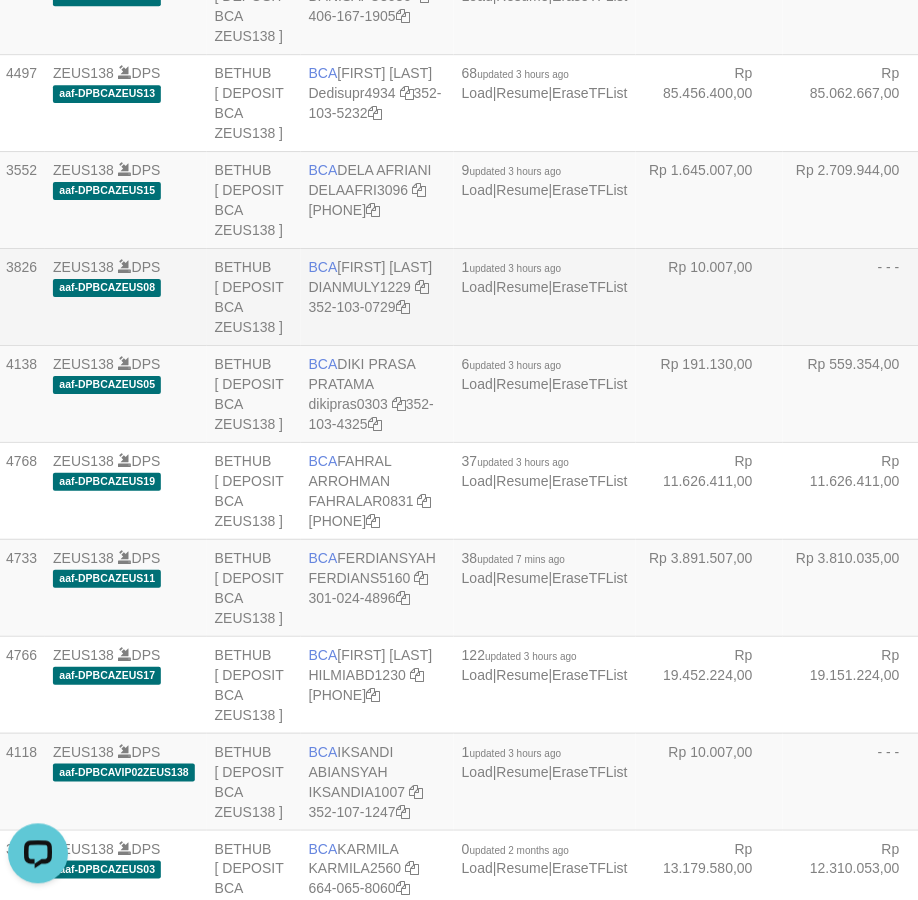 click on "BCA
[FIRST] [LAST]
[USERNAME]
[PHONE]" at bounding box center (377, 296) 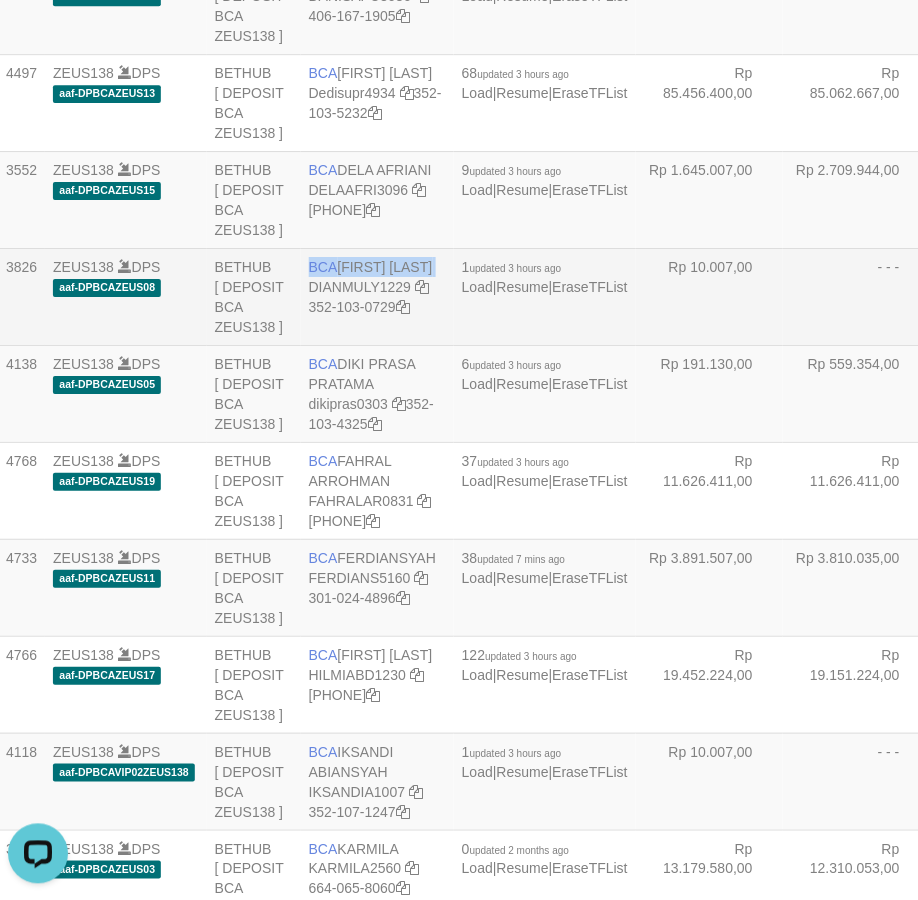 click on "BCA
[FIRST] [LAST]
[USERNAME]
[PHONE]" at bounding box center (377, 296) 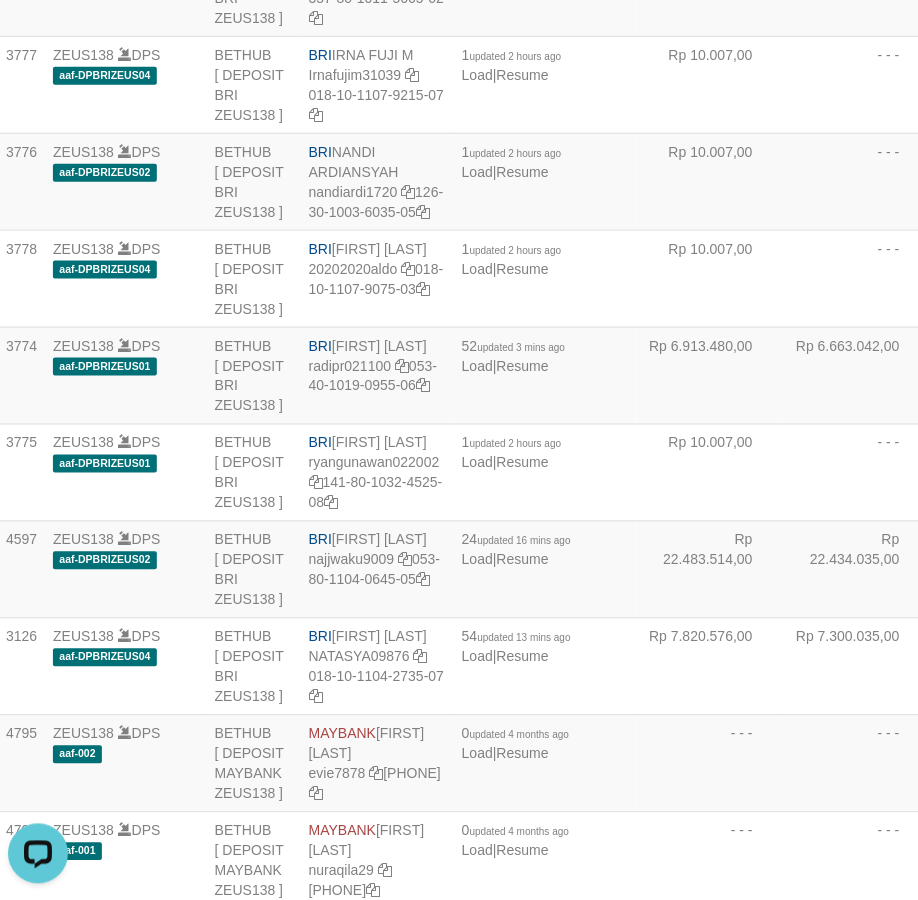 scroll, scrollTop: 4426, scrollLeft: 46, axis: both 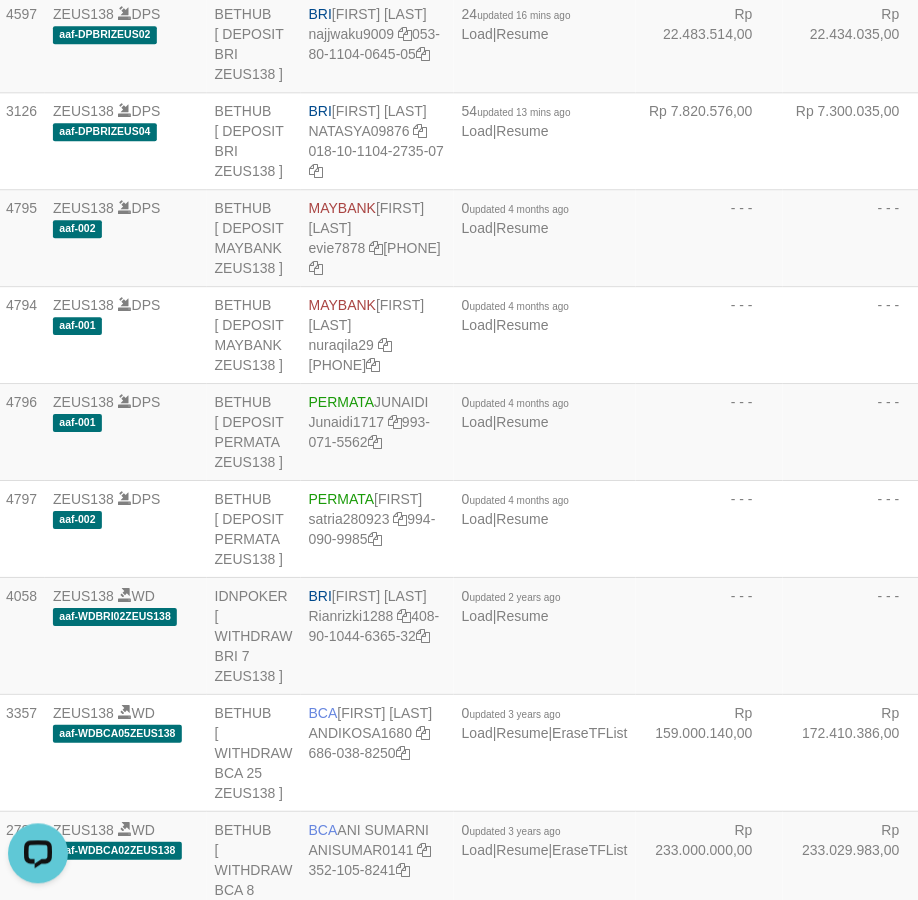 click on "BRI
[FIRST] [LAST]
[USERNAME]
[ACCOUNT_NUMBER]" at bounding box center (377, -151) 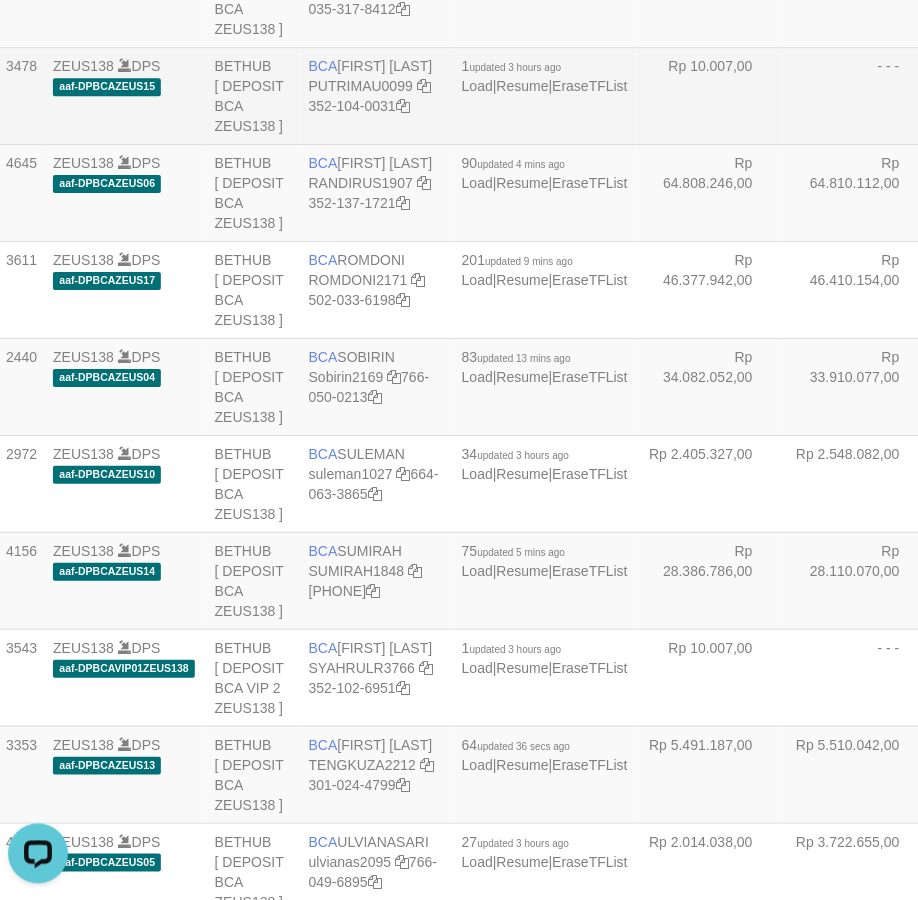 click on "BCA
[FIRST] [LAST]
[USERNAME]
[PHONE]" at bounding box center (377, 95) 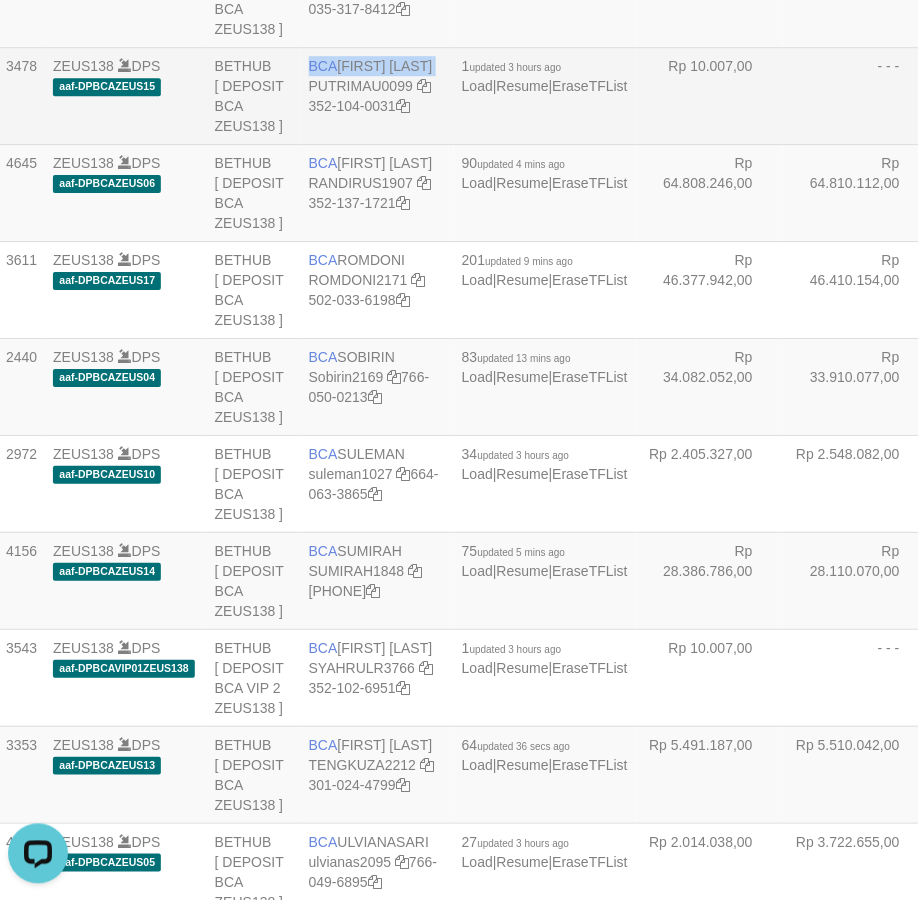 click on "BCA
[FIRST] [LAST]
[USERNAME]
[PHONE]" at bounding box center [377, 95] 